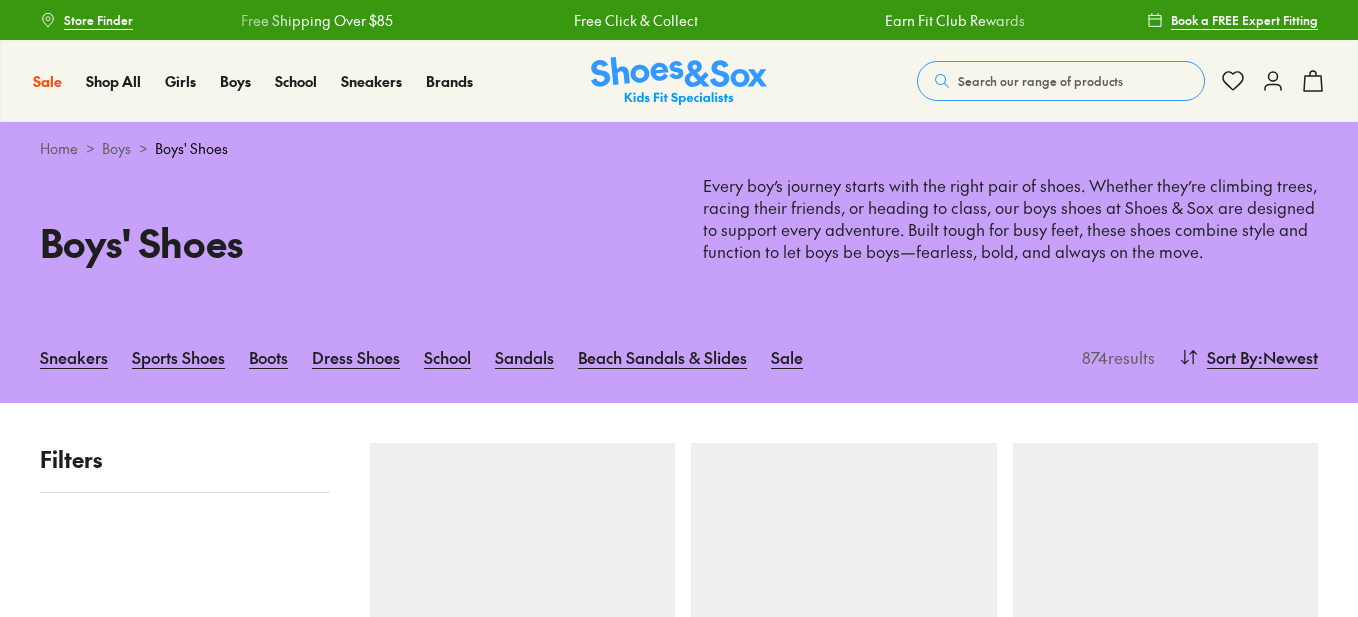 scroll, scrollTop: 0, scrollLeft: 0, axis: both 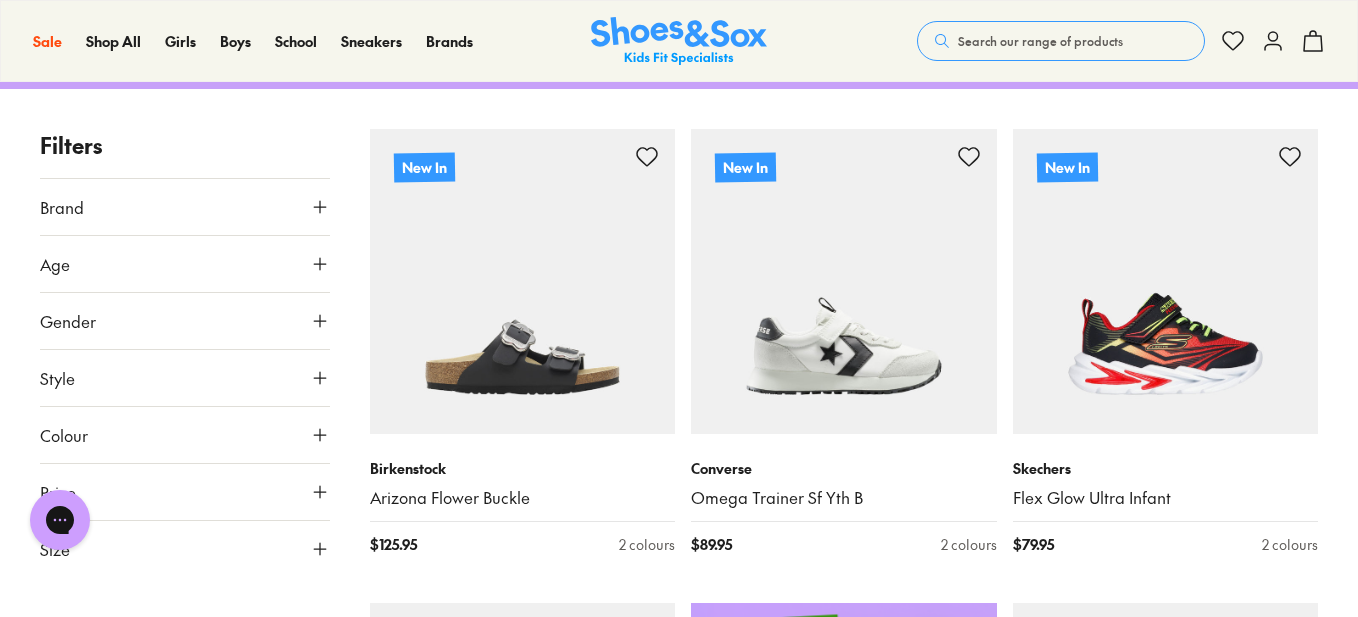 click on "Age" at bounding box center [185, 264] 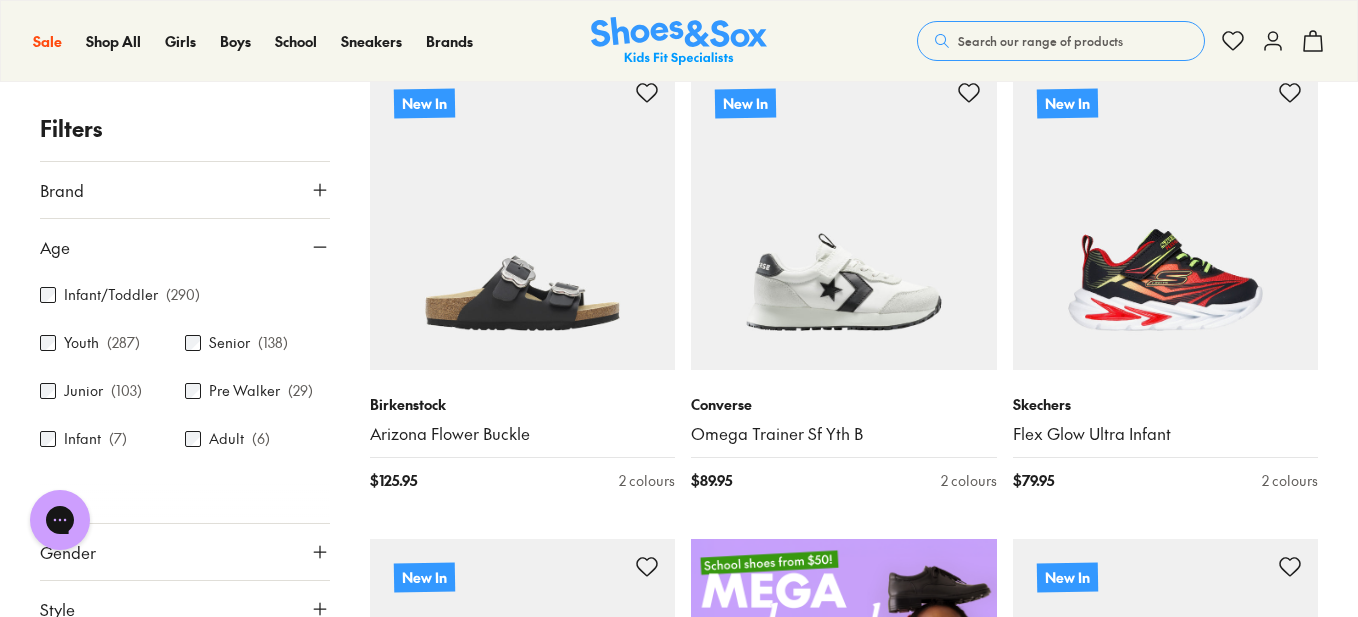 scroll, scrollTop: 381, scrollLeft: 0, axis: vertical 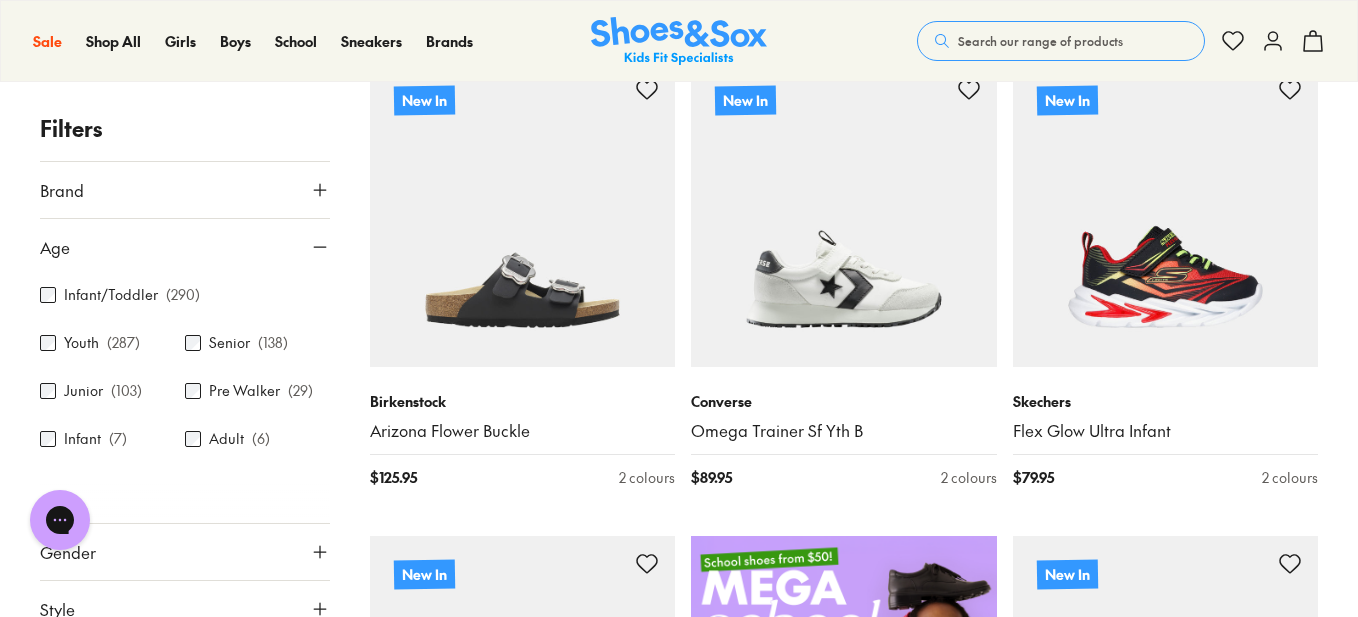 click on "Age" at bounding box center [55, 247] 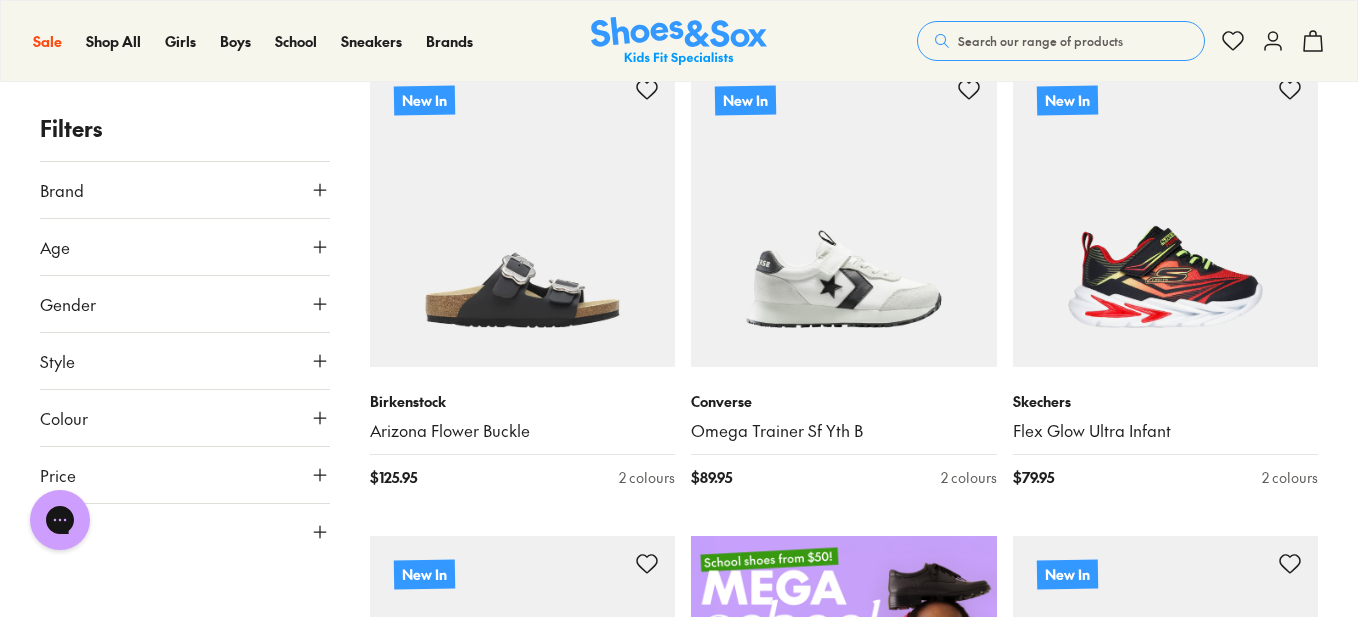 click on "Gender" at bounding box center [185, 304] 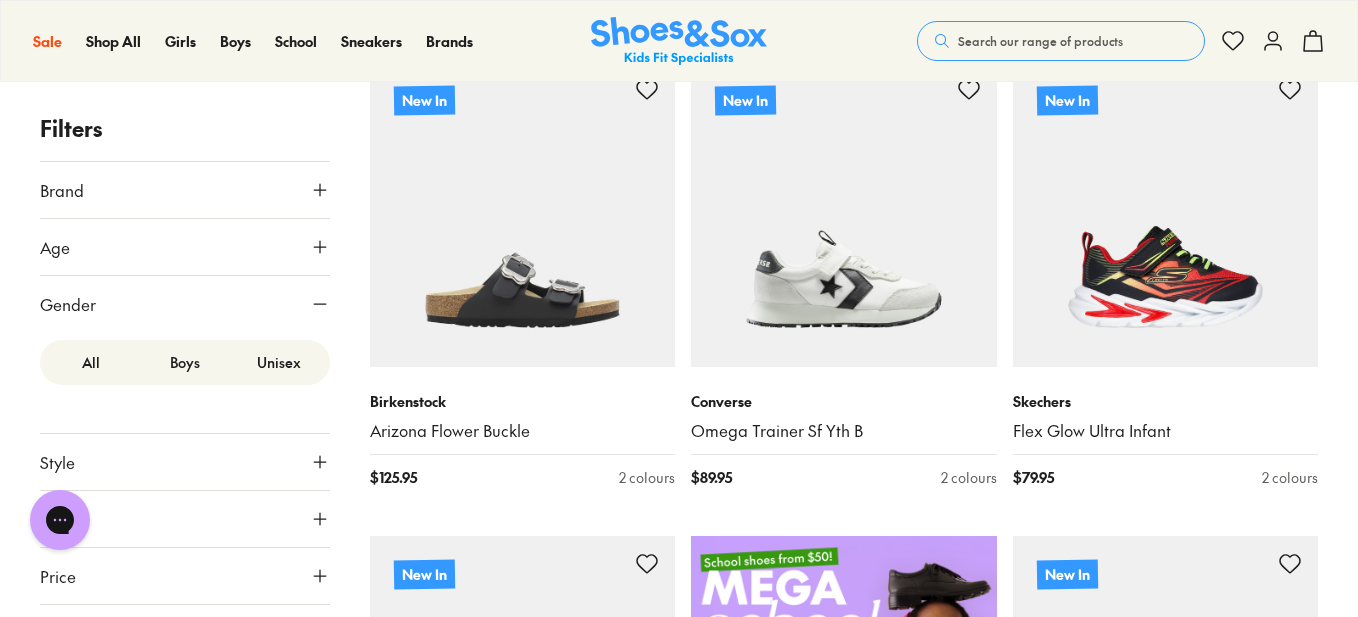 click on "Boys" at bounding box center [185, 362] 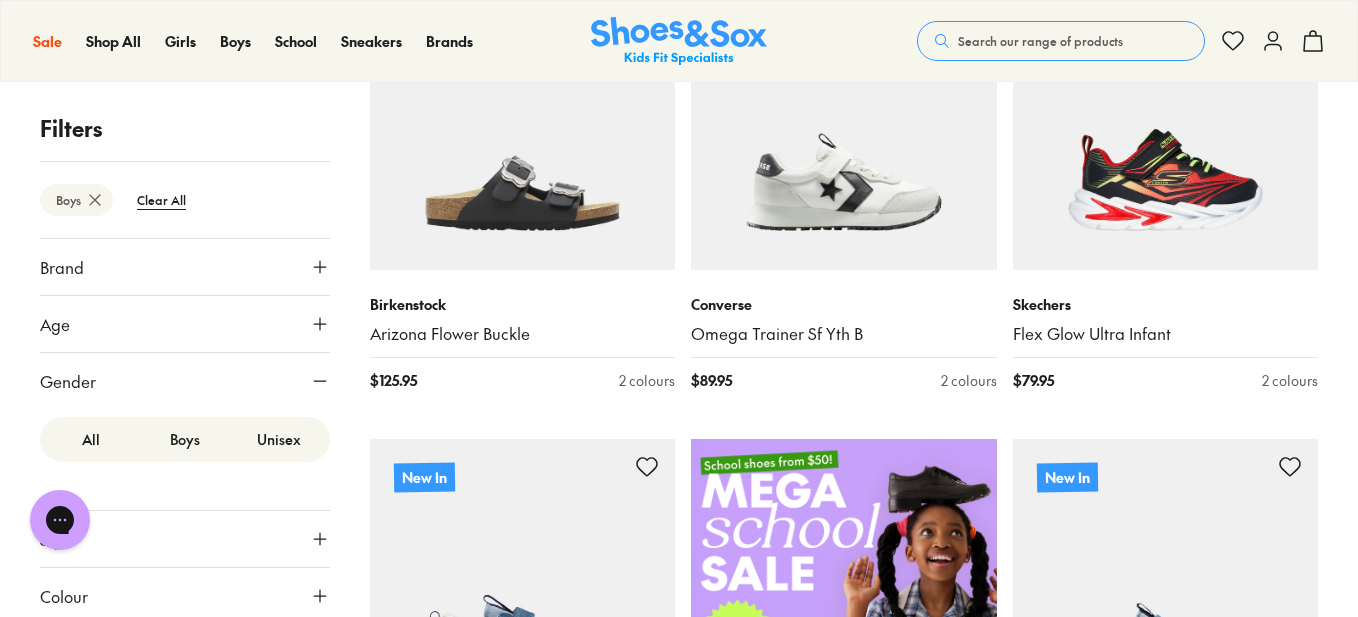 scroll, scrollTop: 480, scrollLeft: 0, axis: vertical 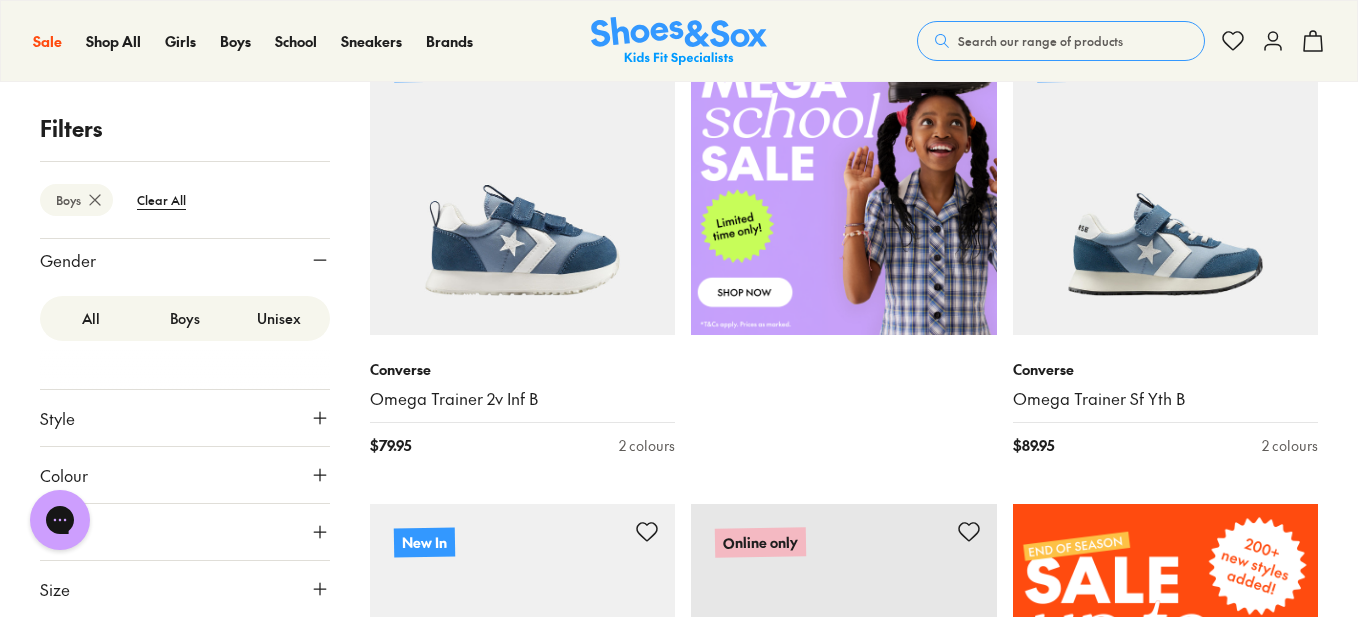 click on "Size" at bounding box center (55, 589) 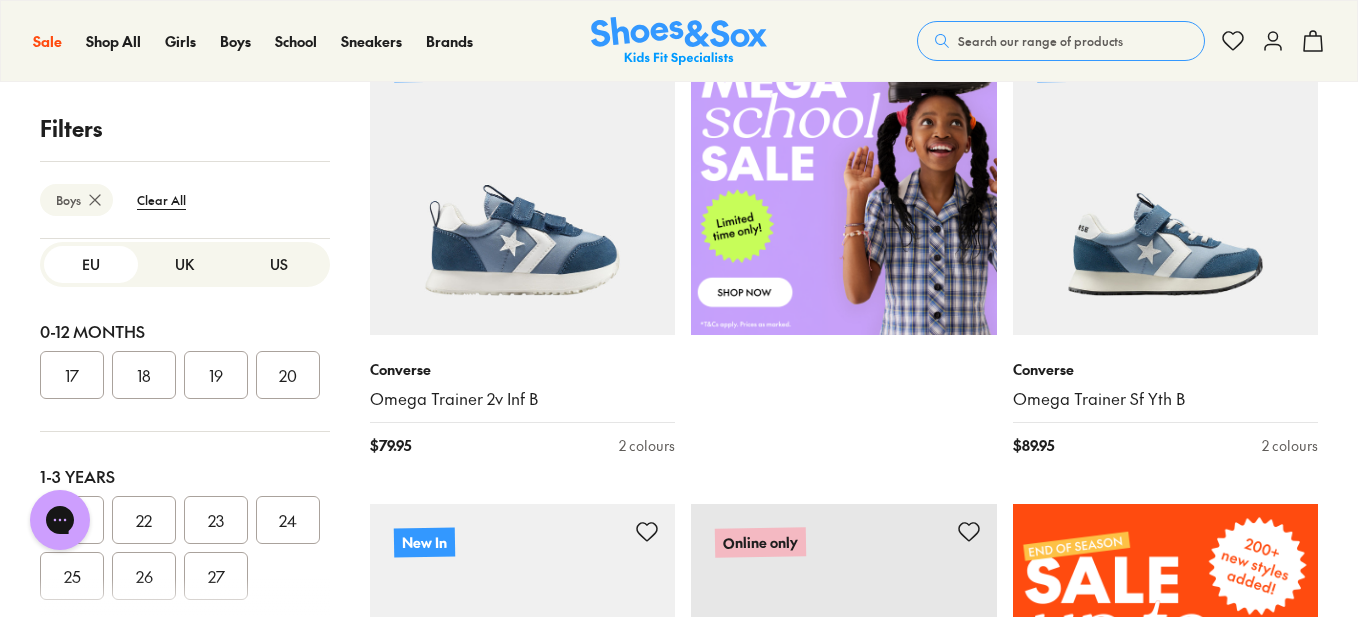 scroll, scrollTop: 505, scrollLeft: 0, axis: vertical 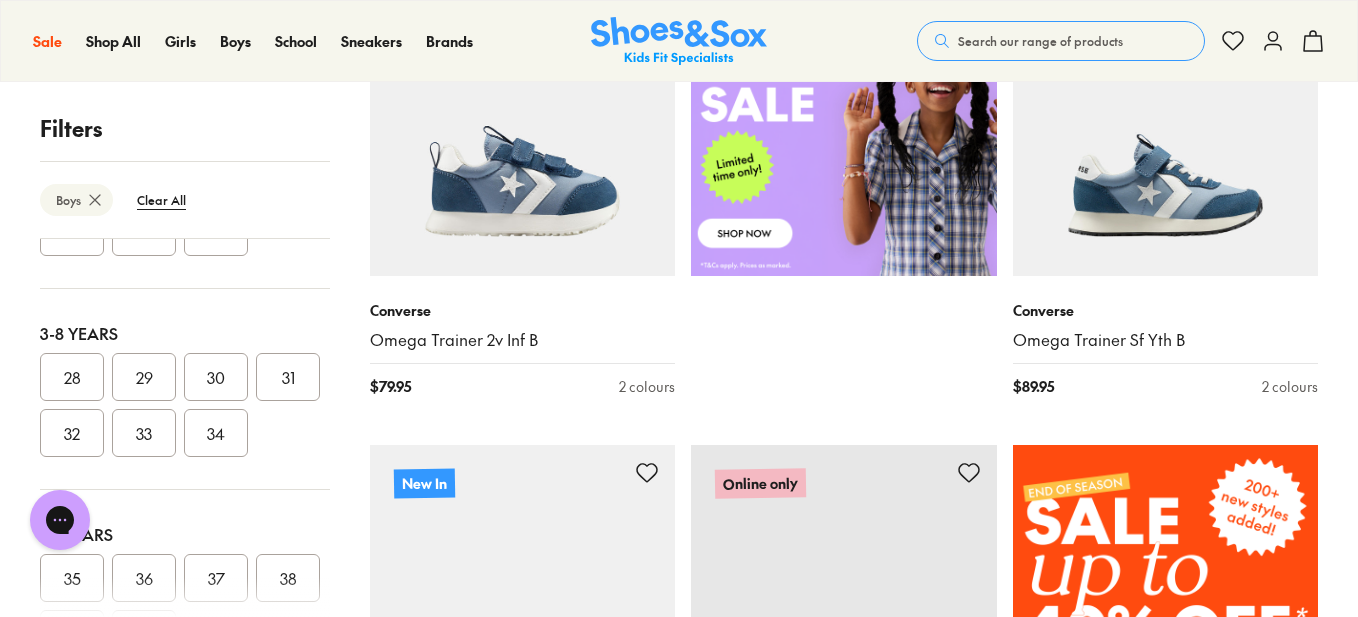 click on "27" at bounding box center [216, 232] 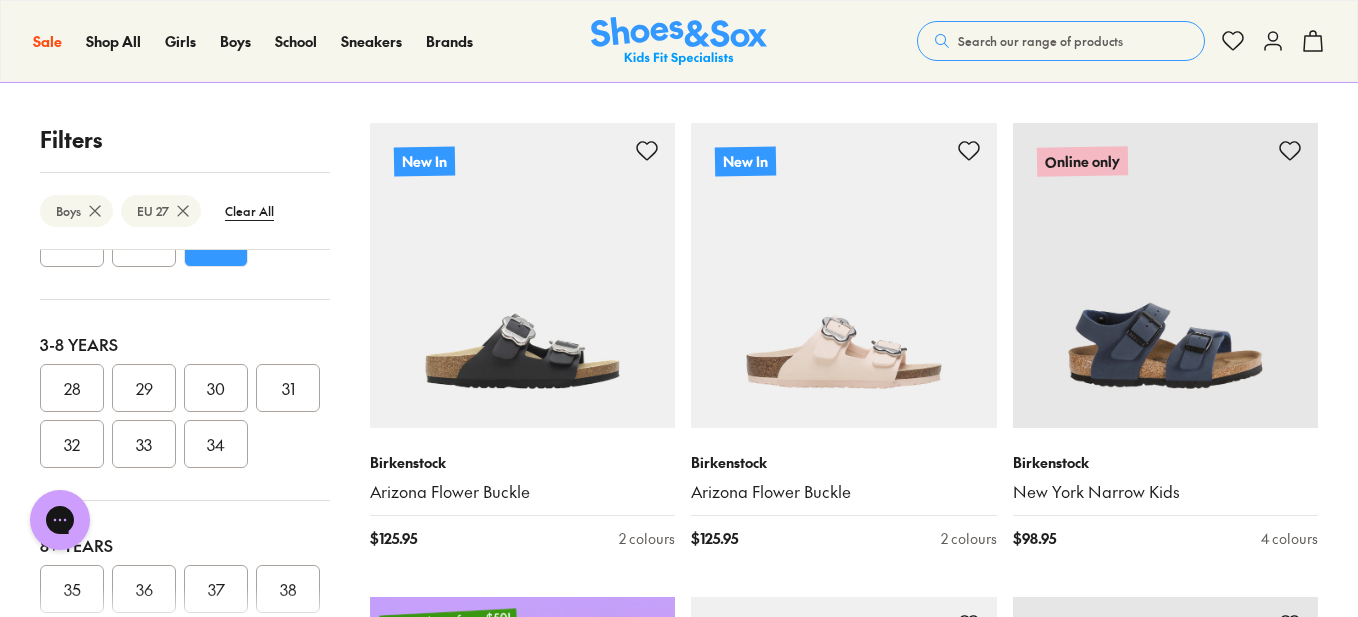 scroll, scrollTop: 353, scrollLeft: 0, axis: vertical 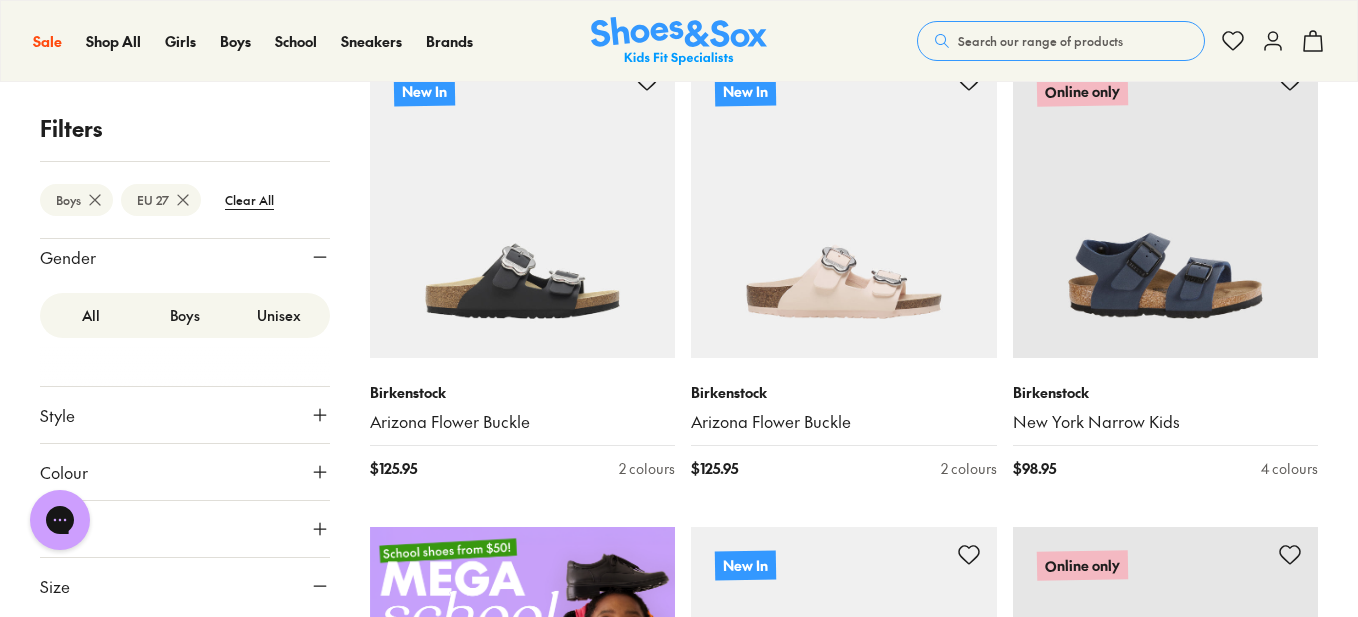 click on "Style" at bounding box center [185, 415] 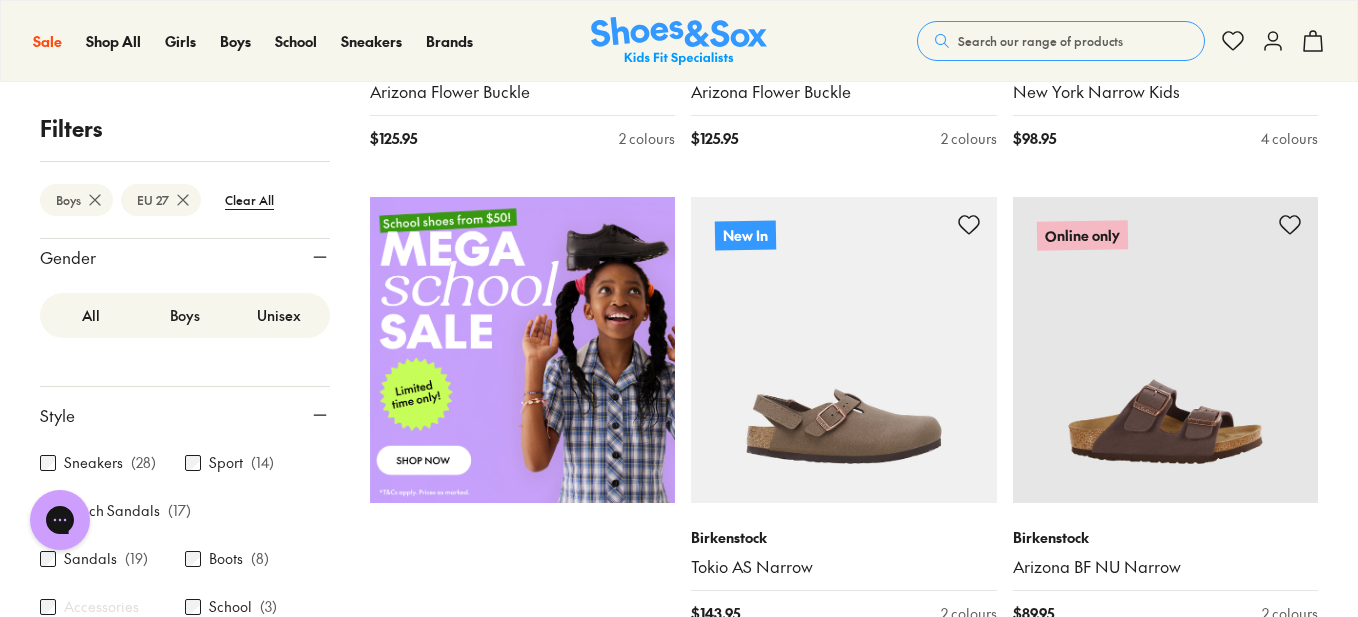 scroll, scrollTop: 721, scrollLeft: 0, axis: vertical 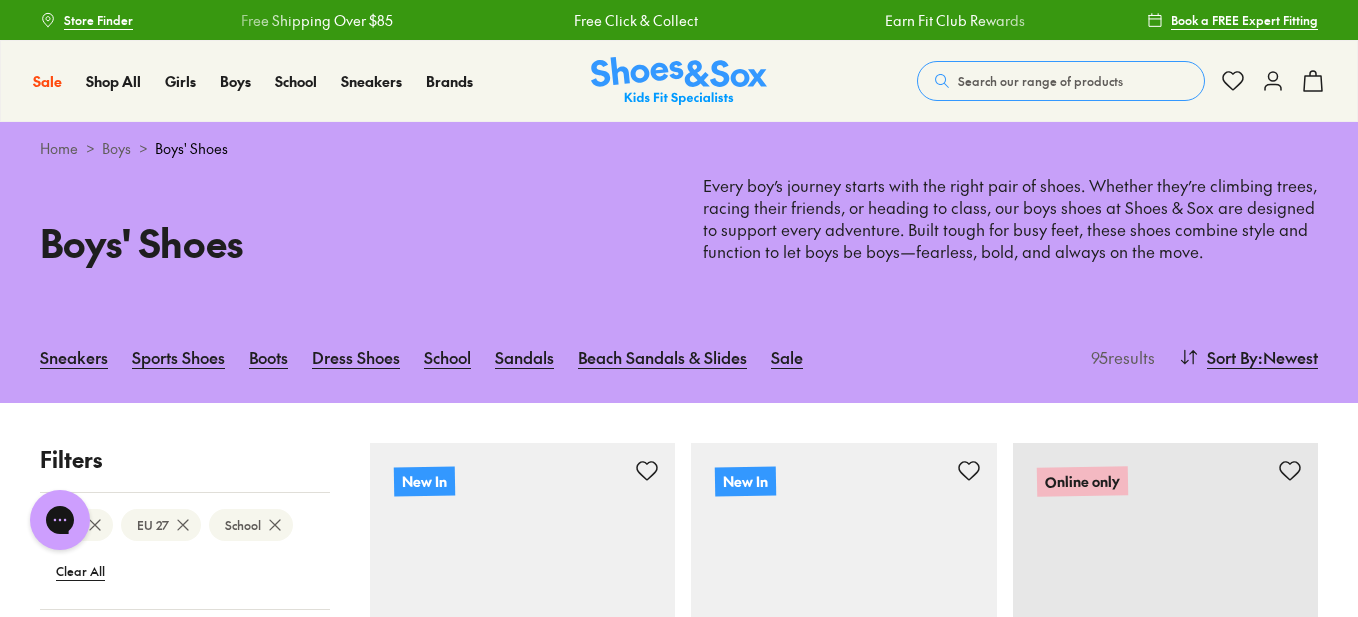 click on "Filters Boys   EU 27   School   Clear All Brand Adidas Originals ( 4 ) Adidas Performance ( 6 ) Asics ( 7 ) Birkenstock ( 8 ) Bobux ( 8 ) Camper ( 1 ) Ciao ( 14 ) Clarks ( 14 ) Converse Crocs ( 8 ) Happy Socks Harrison ( 1 ) Jett Jones Kicks ( 4 ) Native New Balance Nike ( 15 ) Old Soles ( 1 ) Pablosky Puma ( 1 ) Reebok Roc Saltwater Sandals Shoes & Sox Skechers Startrite ( 1 ) Surefit Teva Vans Age Infant/Toddler ( 43 ) Youth ( 36 ) Senior Junior ( 14 ) Pre Walker Infant Adult Gender All Boys Unisex Style Sneakers ( 28 ) Sport ( 14 ) Beach Sandals ( 17 ) Sandals ( 19 ) Boots ( 8 ) Accessories School ( 3 ) Prewalker Shoes ( 2 ) Gumboots ( 1 ) Slippers ( 1 ) Colour Black ( 15 ) White ( 9 ) Blue ( 18 ) Navy ( 30 ) Grey ( 3 ) Brown ( 7 ) Beige ( 2 ) Red ( 3 ) Neutrals ( 4 ) Multi Colour Green Pink ( 1 ) Purple Yellow ( 1 ) Light Blue Orange Silver Price Min $ 5 Max $ 200 Size EU UK US 0-12 Months 17 18 19 20 1-3 Years 21 22 23 24 25 26 27 3-8 Years 28 29 30 31 32 33 34 8+ Years 35 36 37 38 39 40 Adult 39.5 40.5" at bounding box center [679, 3051] 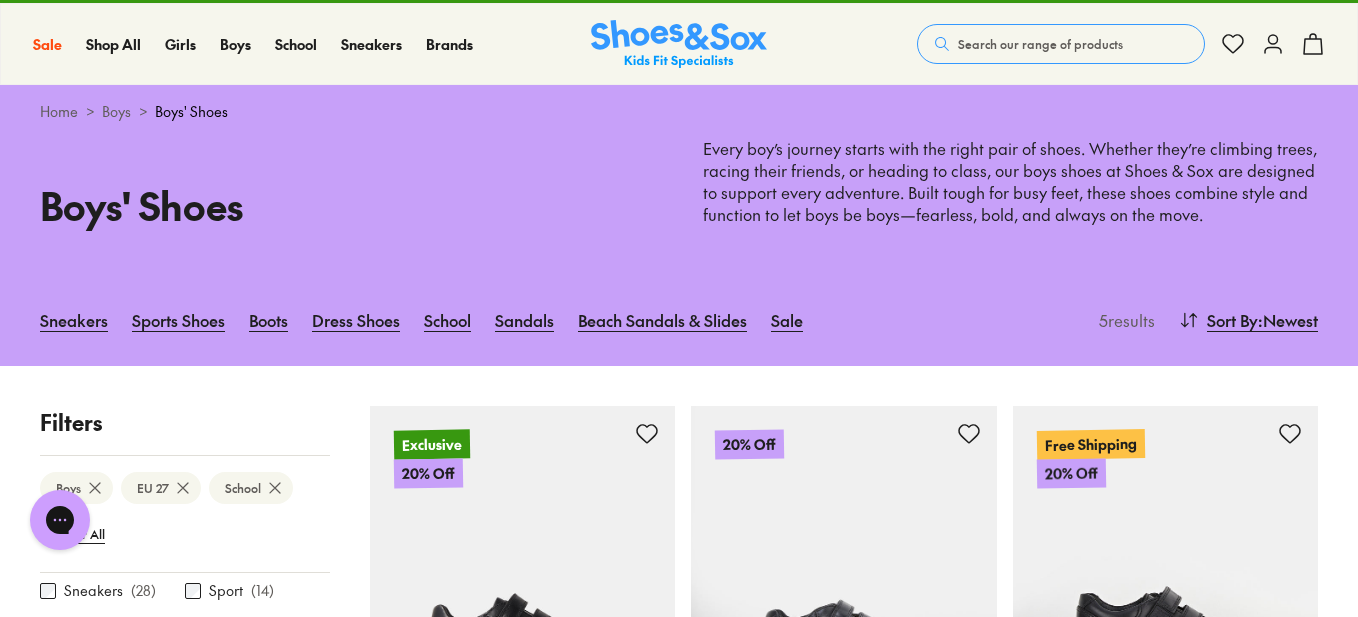 scroll, scrollTop: 81, scrollLeft: 0, axis: vertical 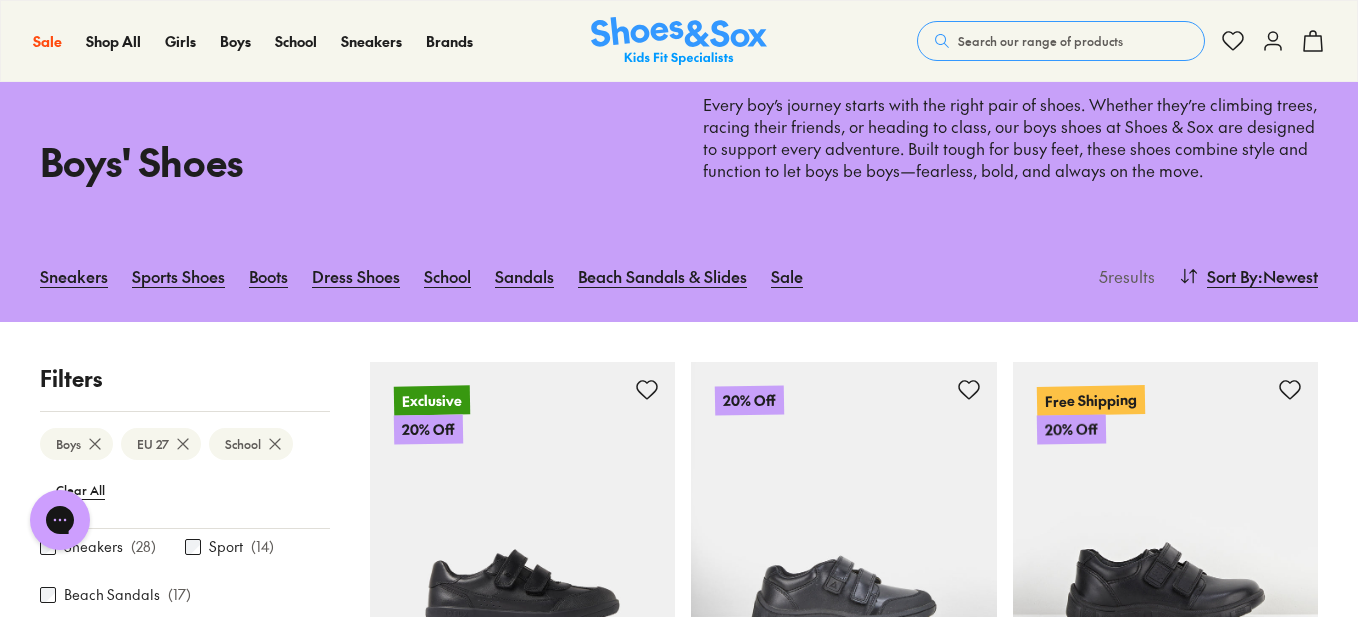 click 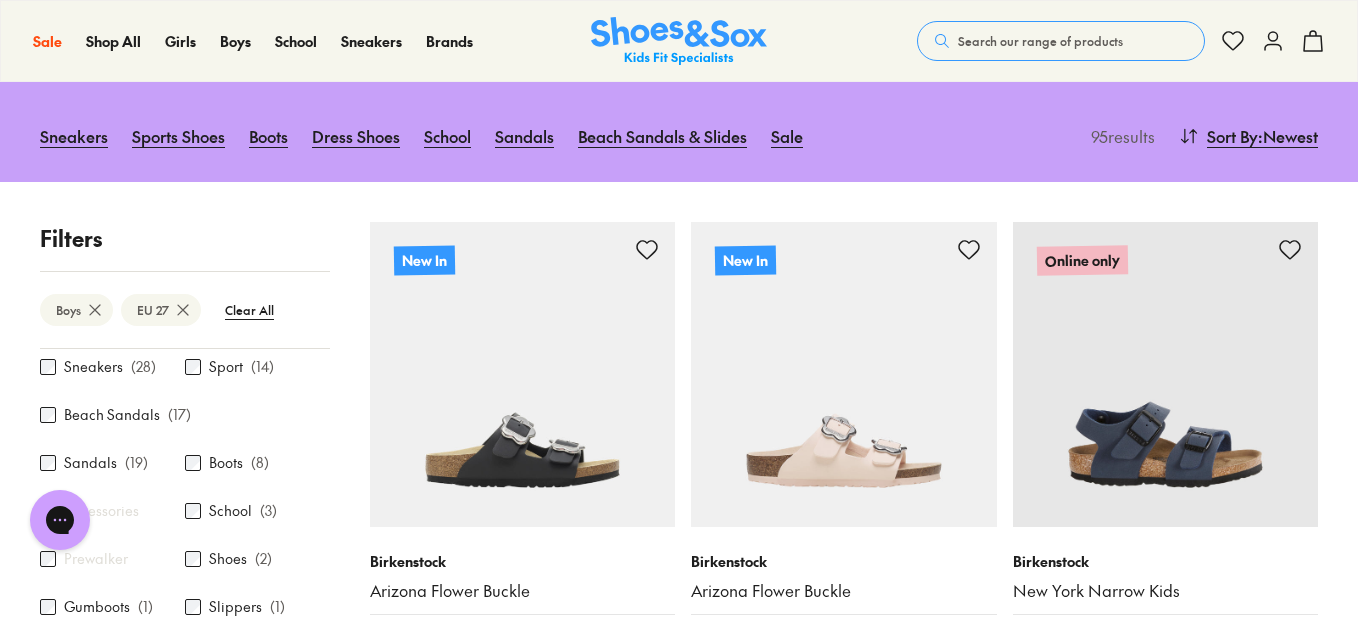 scroll, scrollTop: 230, scrollLeft: 0, axis: vertical 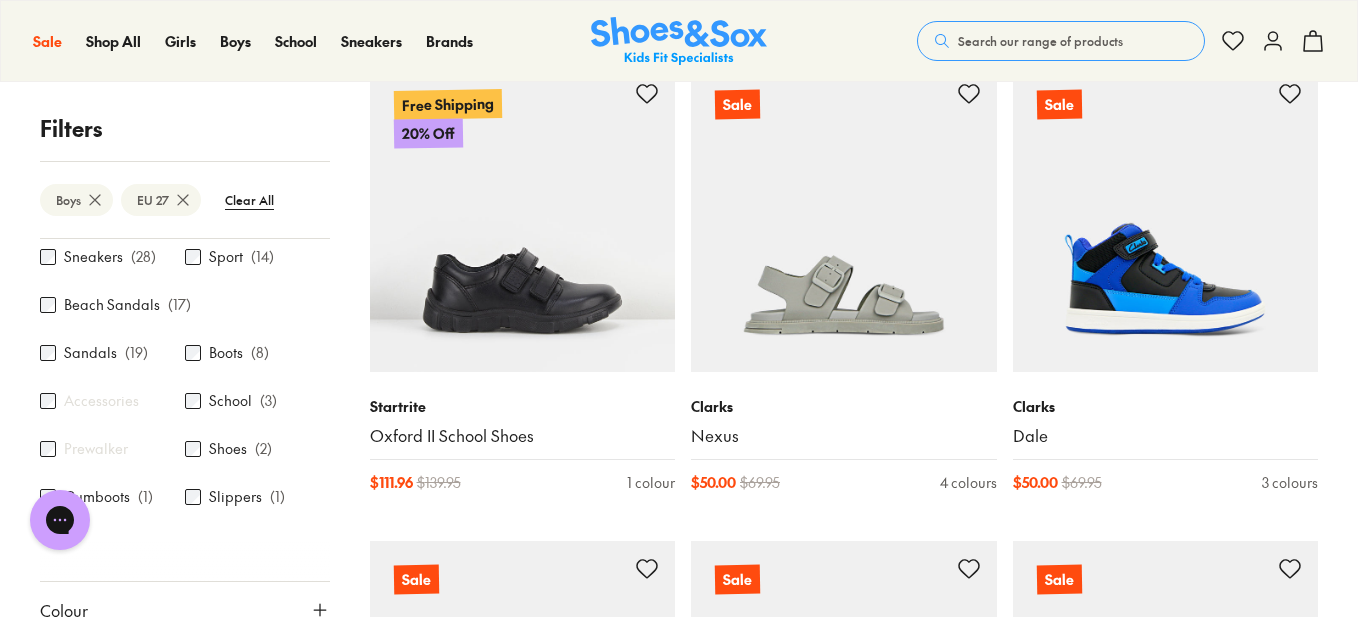 click at bounding box center [523, 694] 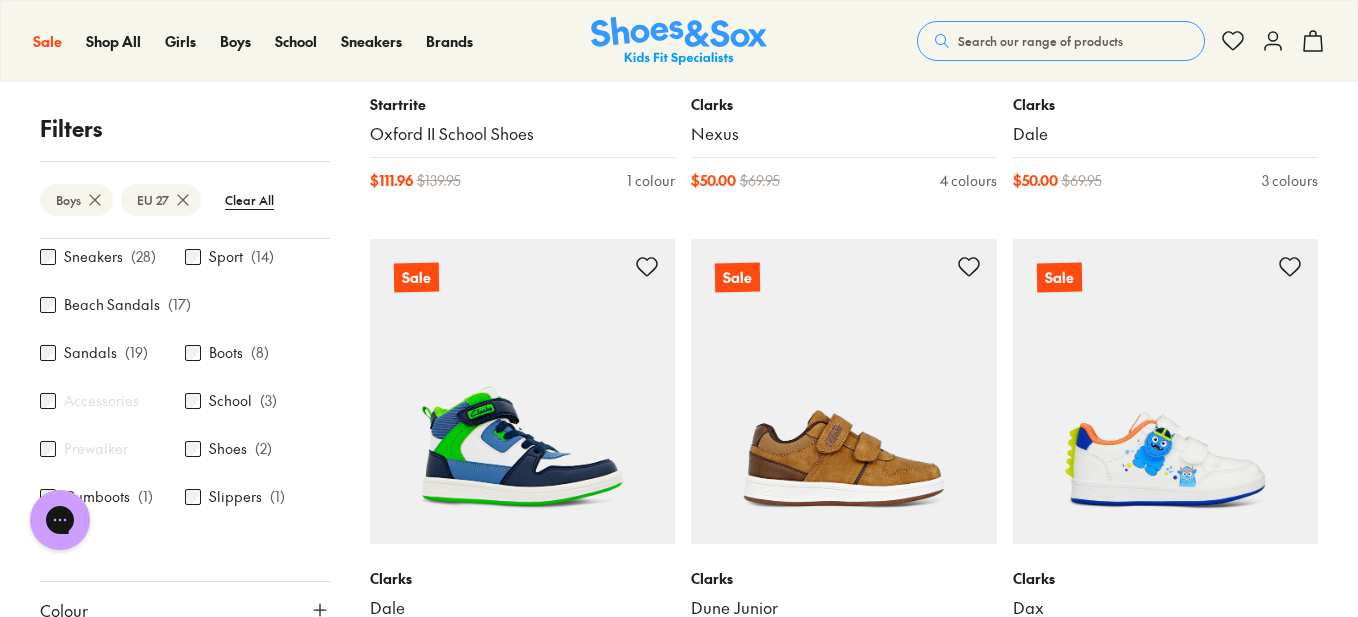 scroll, scrollTop: 10794, scrollLeft: 0, axis: vertical 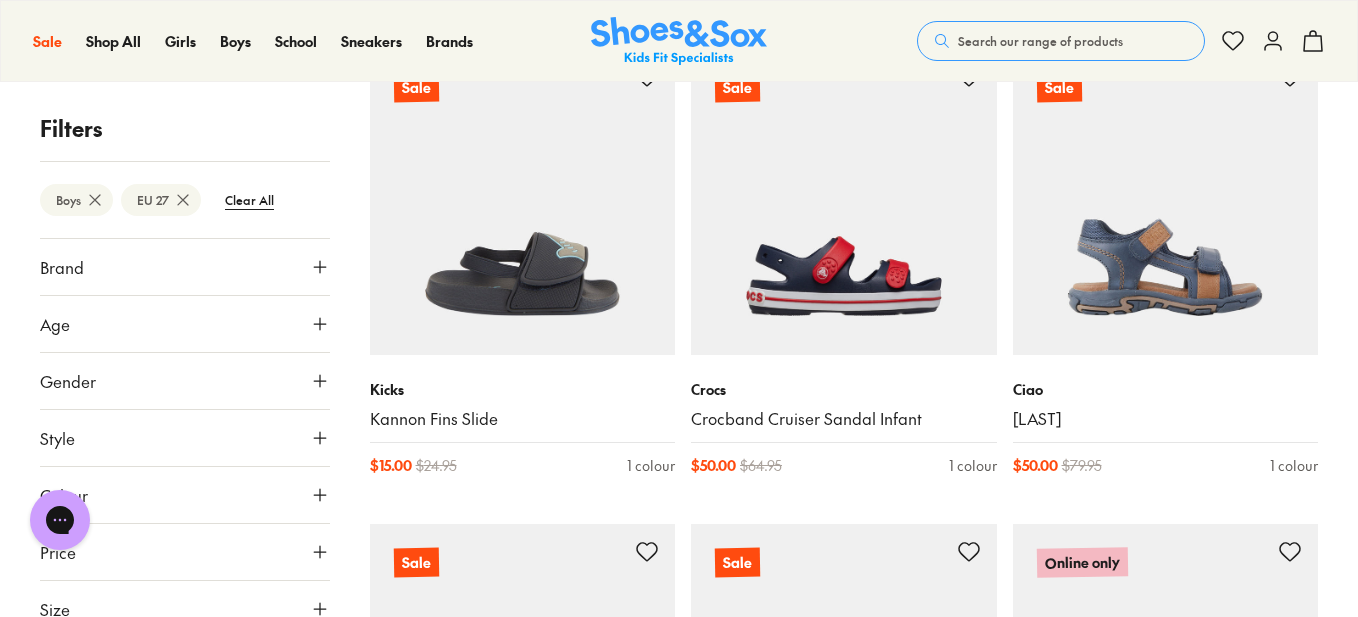 click on "Brand" at bounding box center [185, 267] 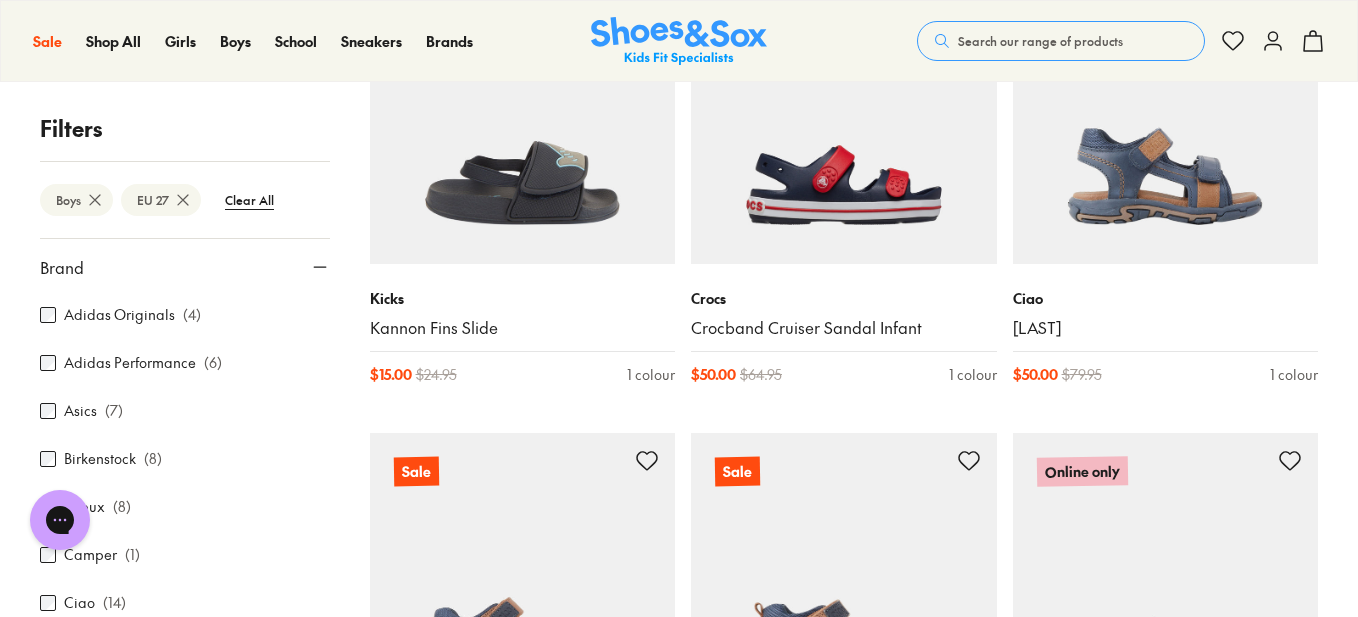scroll, scrollTop: 3437, scrollLeft: 0, axis: vertical 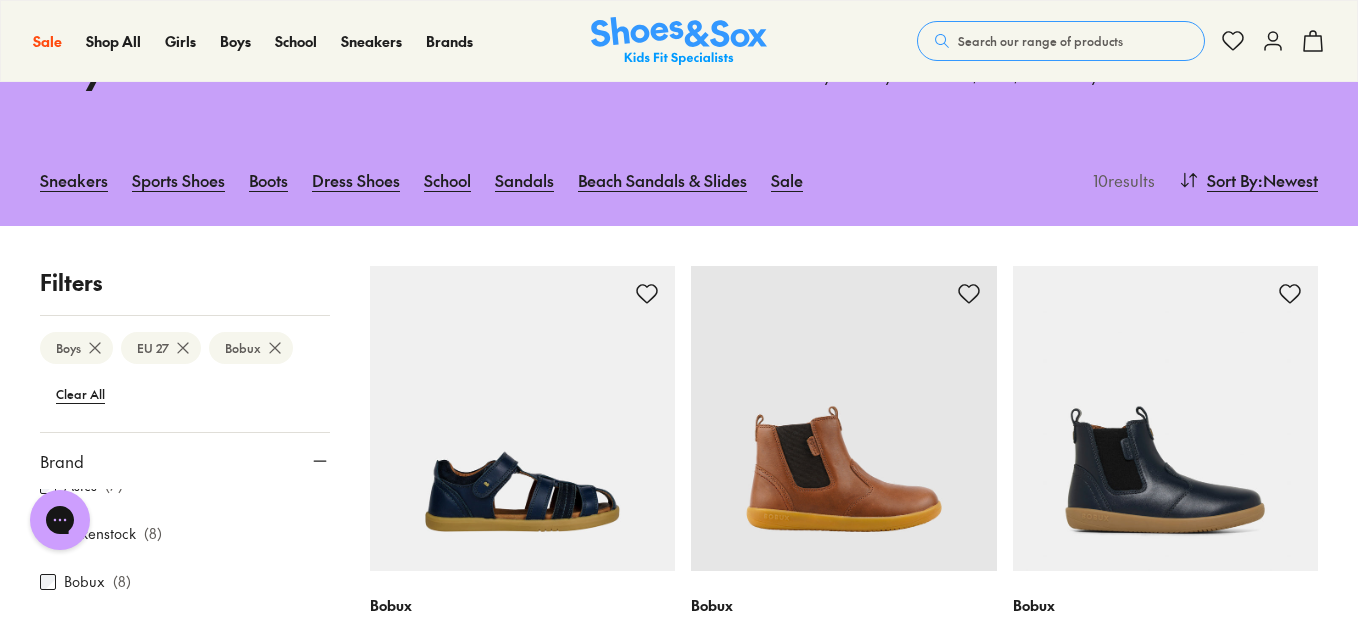 click 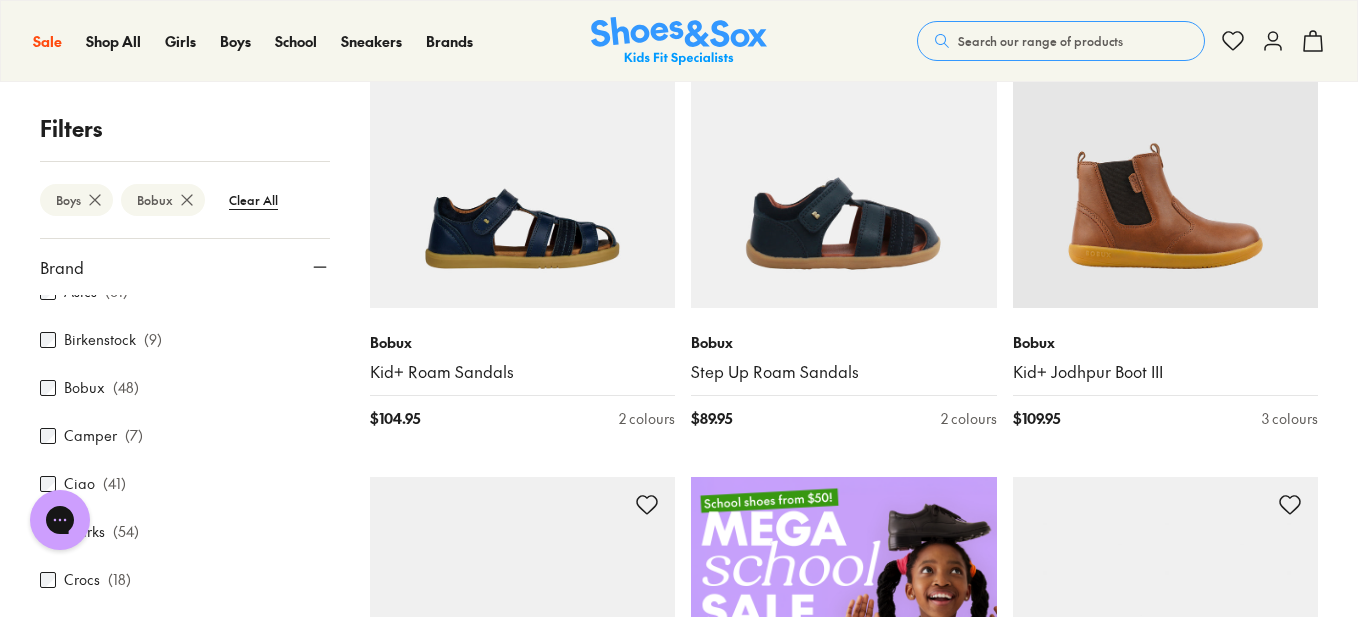 scroll, scrollTop: 445, scrollLeft: 0, axis: vertical 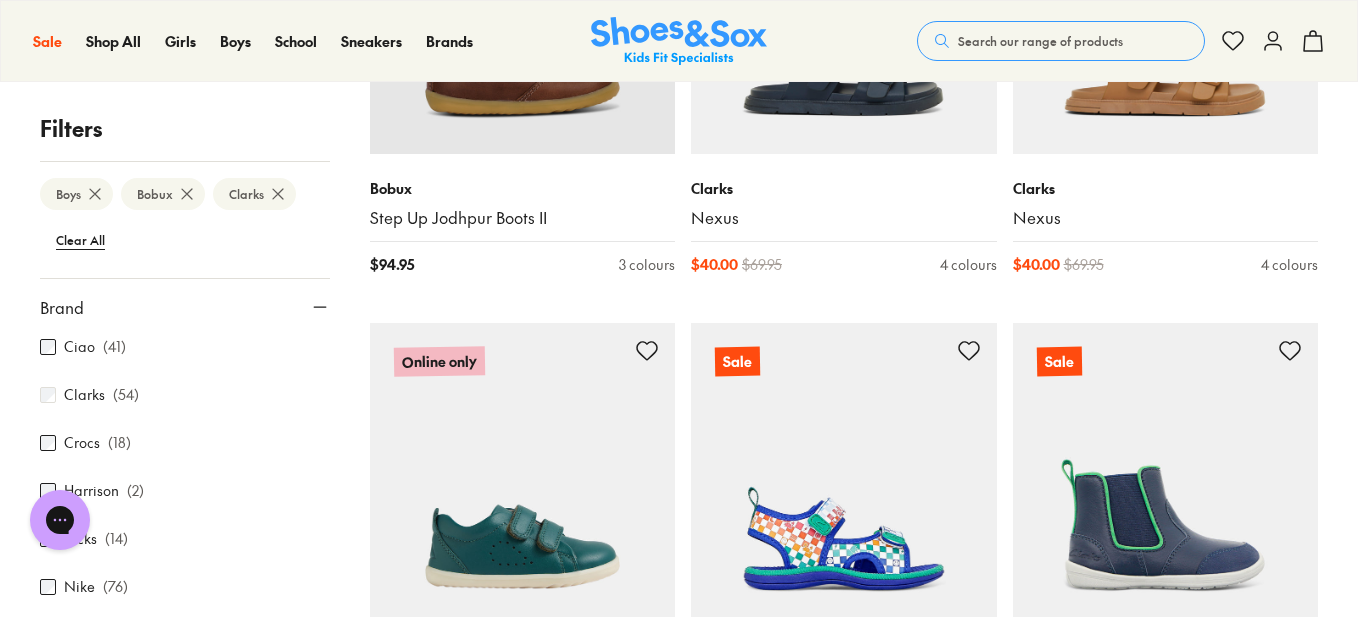 type on "***" 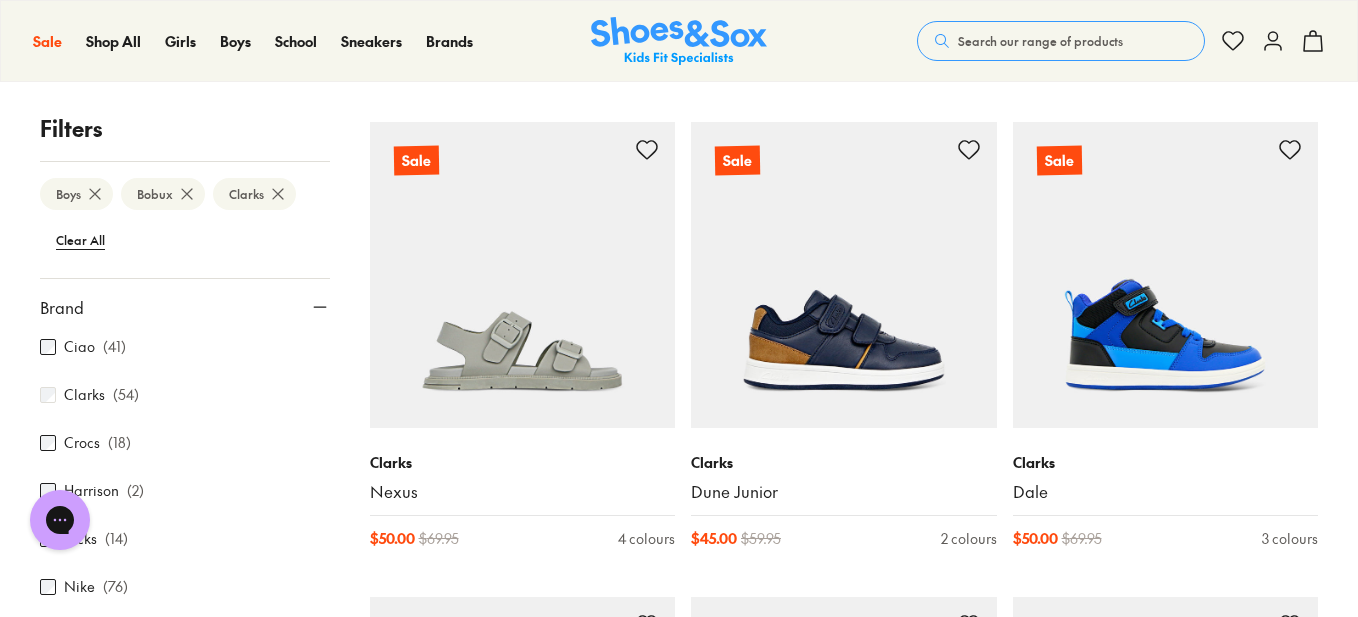 scroll, scrollTop: 5538, scrollLeft: 0, axis: vertical 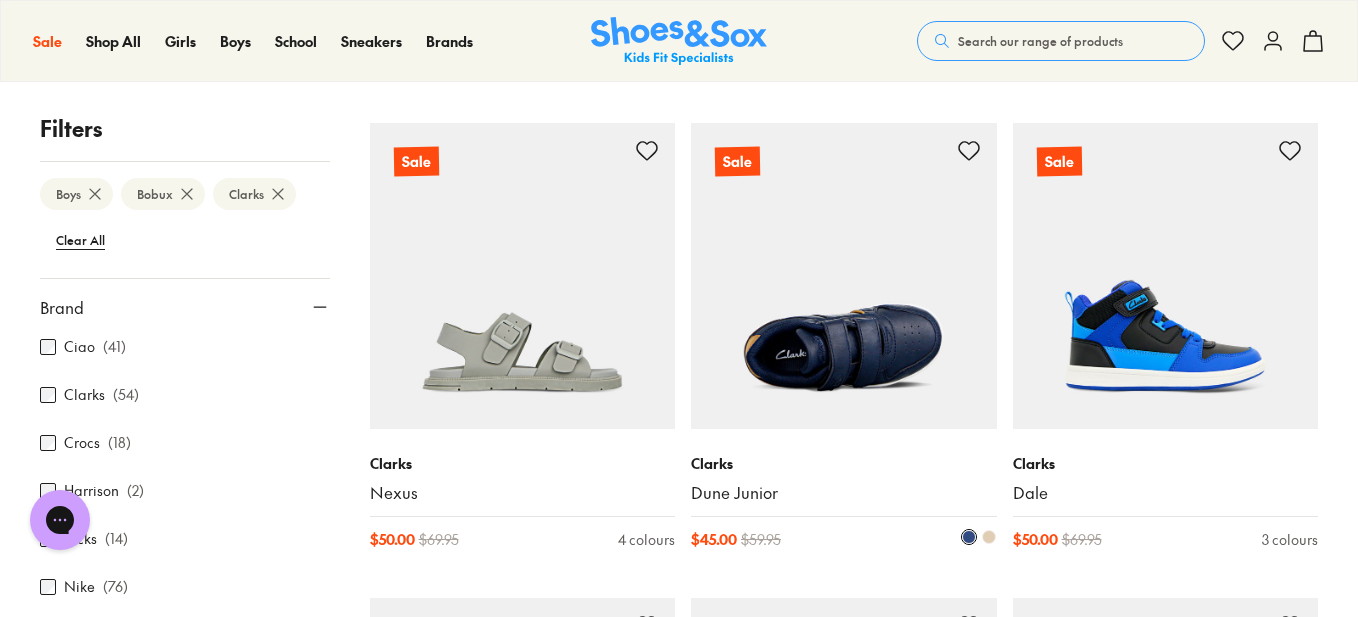 click at bounding box center (844, 276) 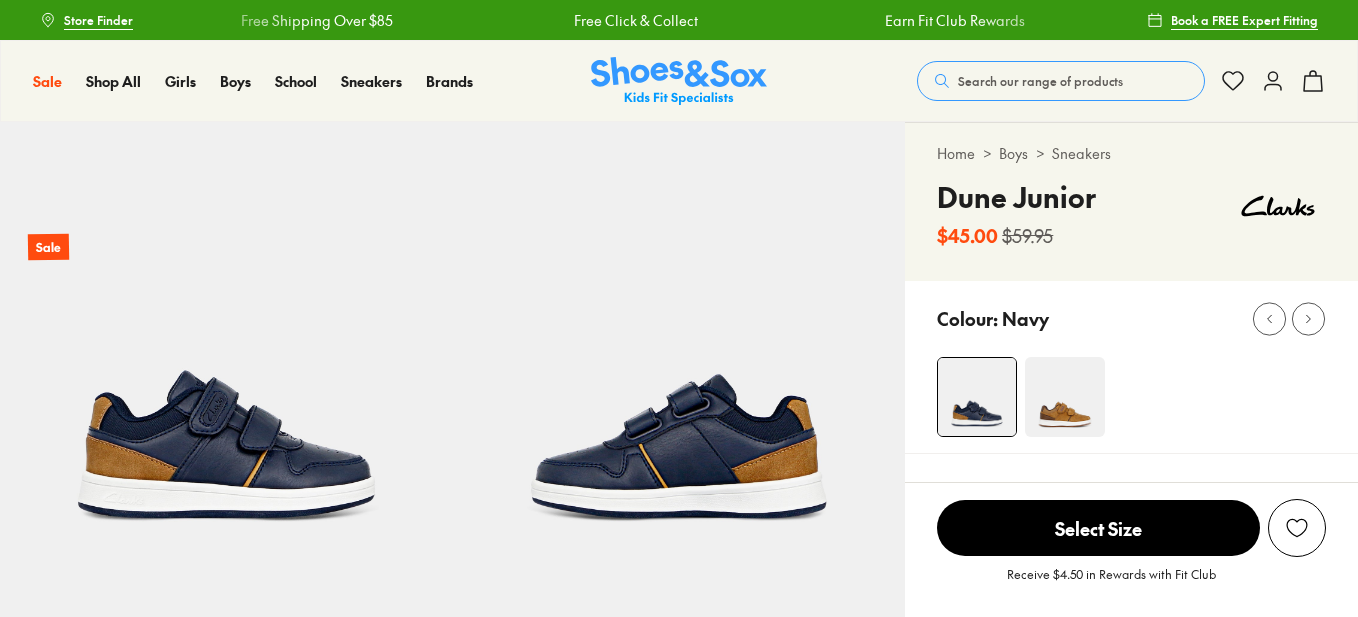 scroll, scrollTop: 0, scrollLeft: 0, axis: both 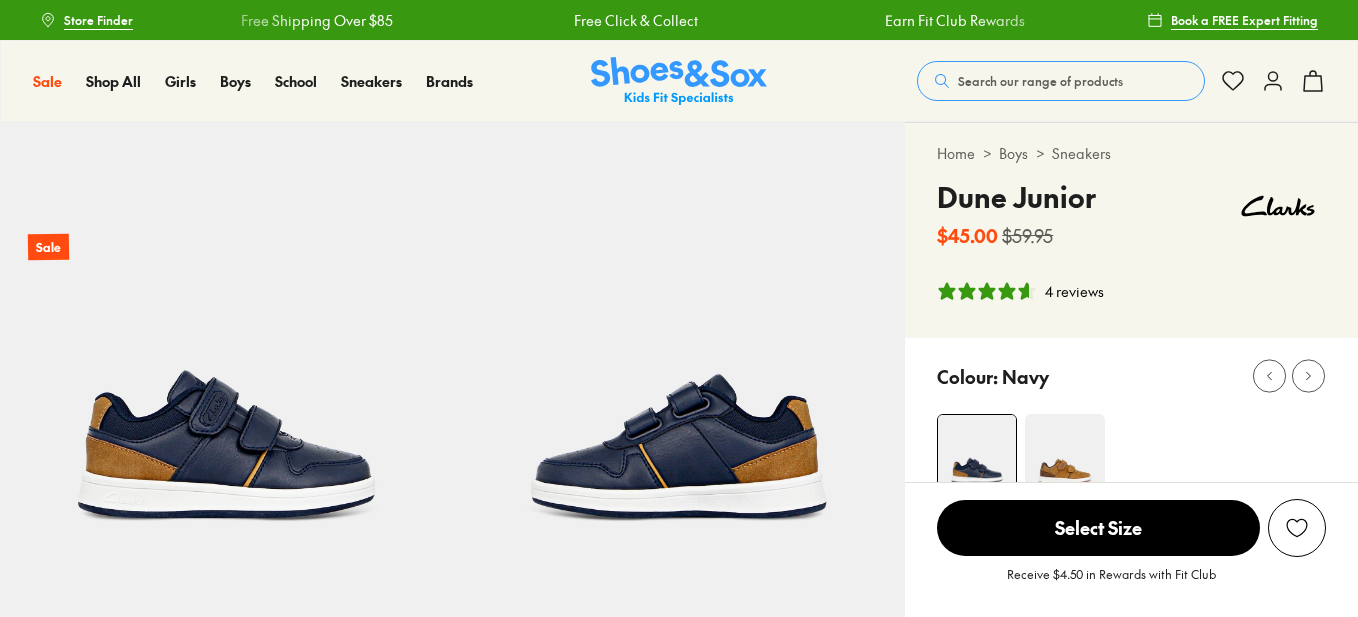 select on "*" 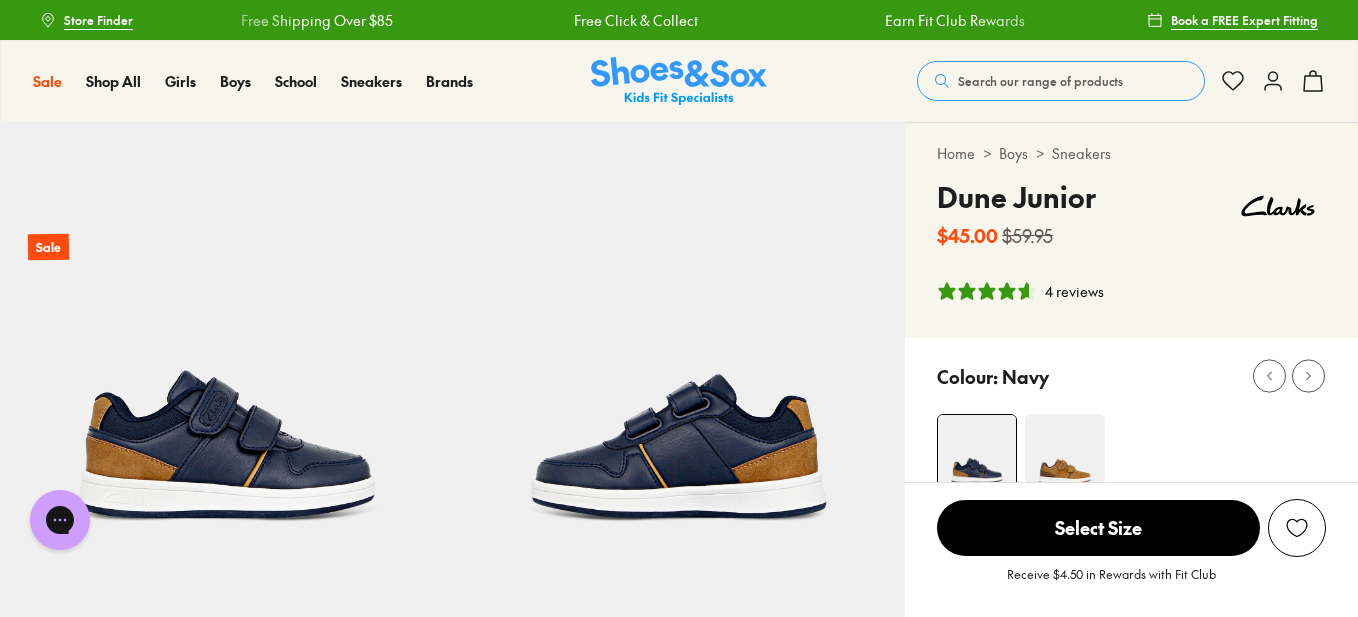scroll, scrollTop: 0, scrollLeft: 0, axis: both 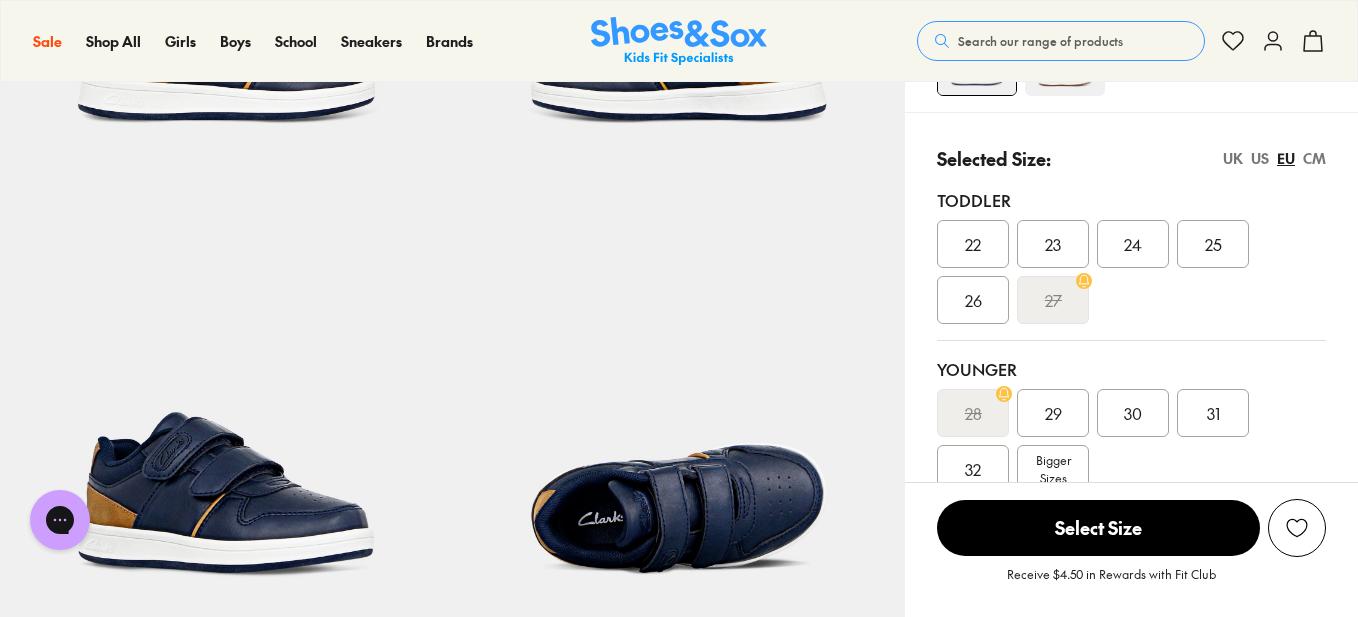 click on "CM" at bounding box center [1314, 158] 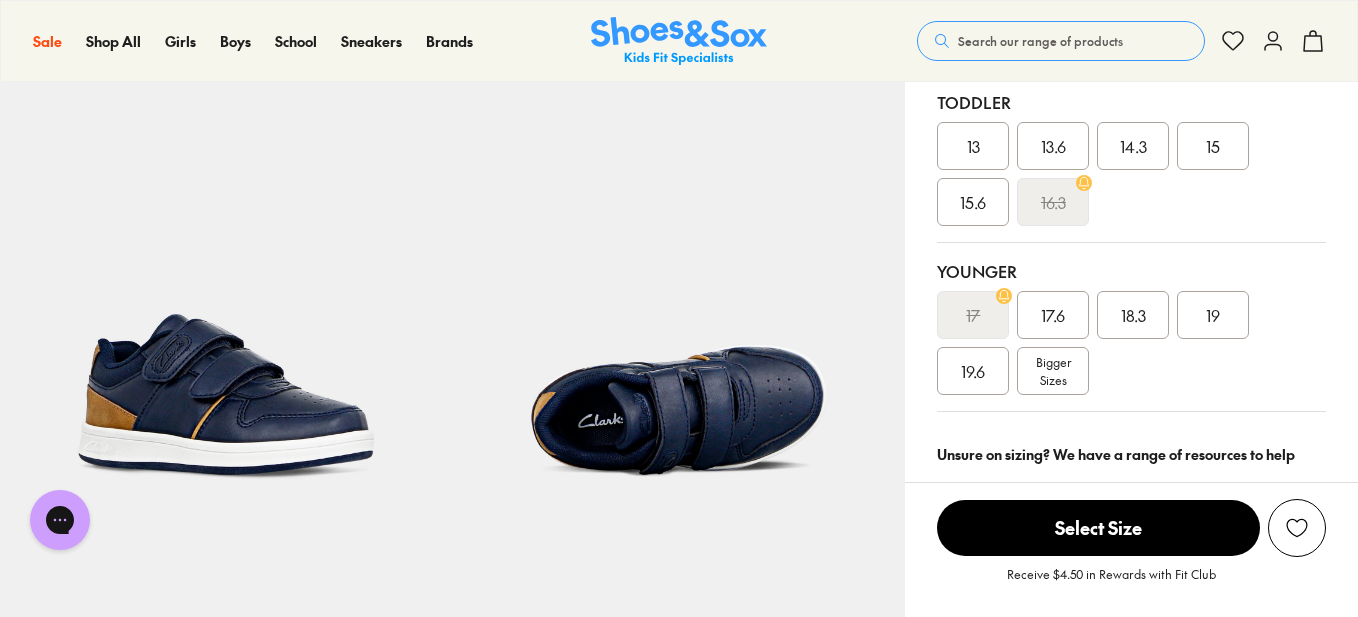 scroll, scrollTop: 557, scrollLeft: 0, axis: vertical 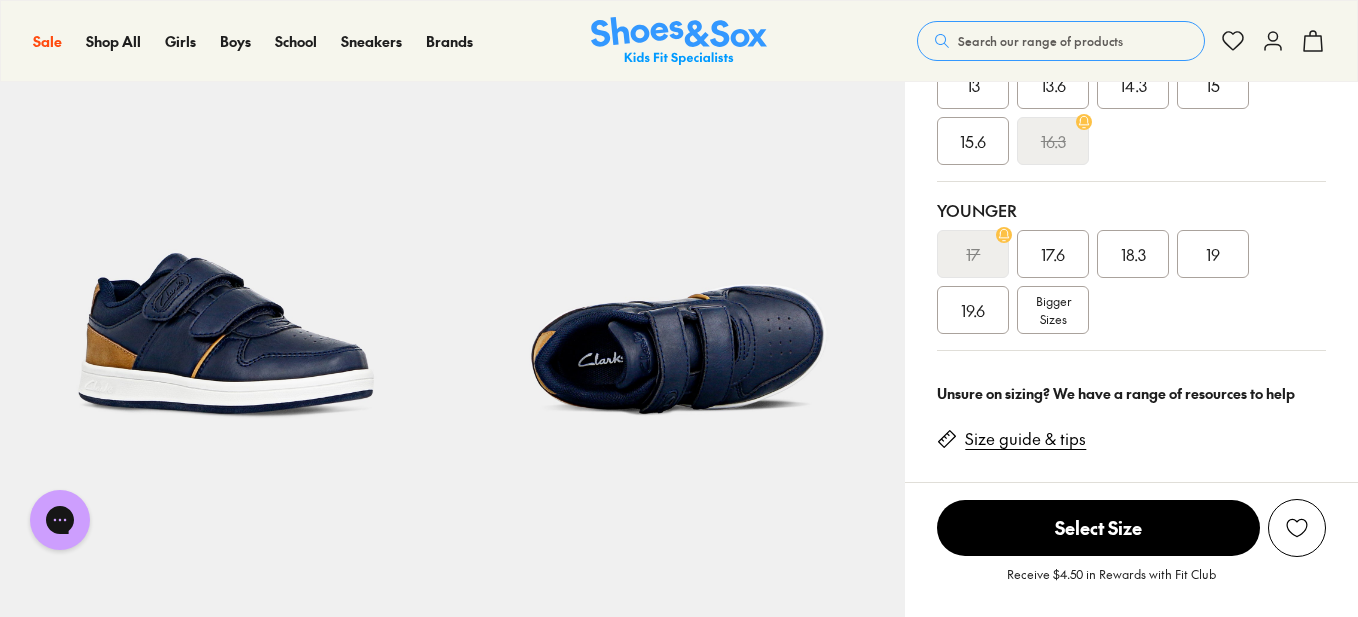 click on "Size guide & tips" at bounding box center [1025, 439] 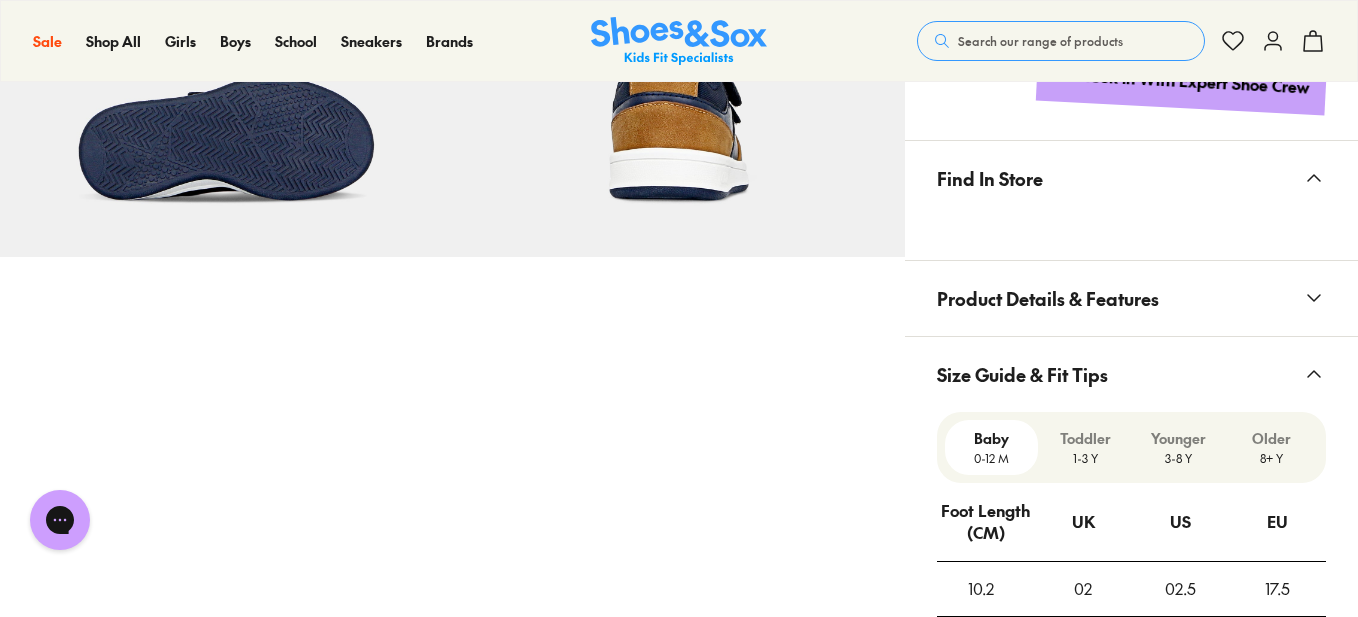 scroll, scrollTop: 1541, scrollLeft: 0, axis: vertical 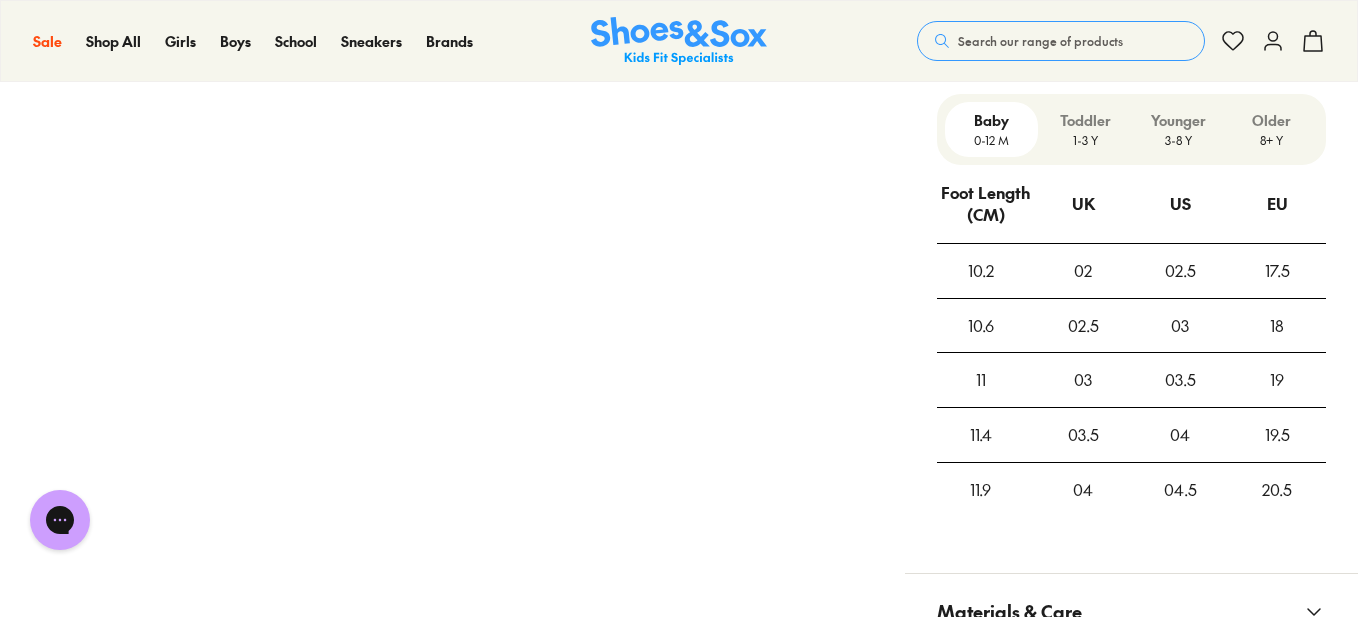 click on "Younger" at bounding box center [1178, 120] 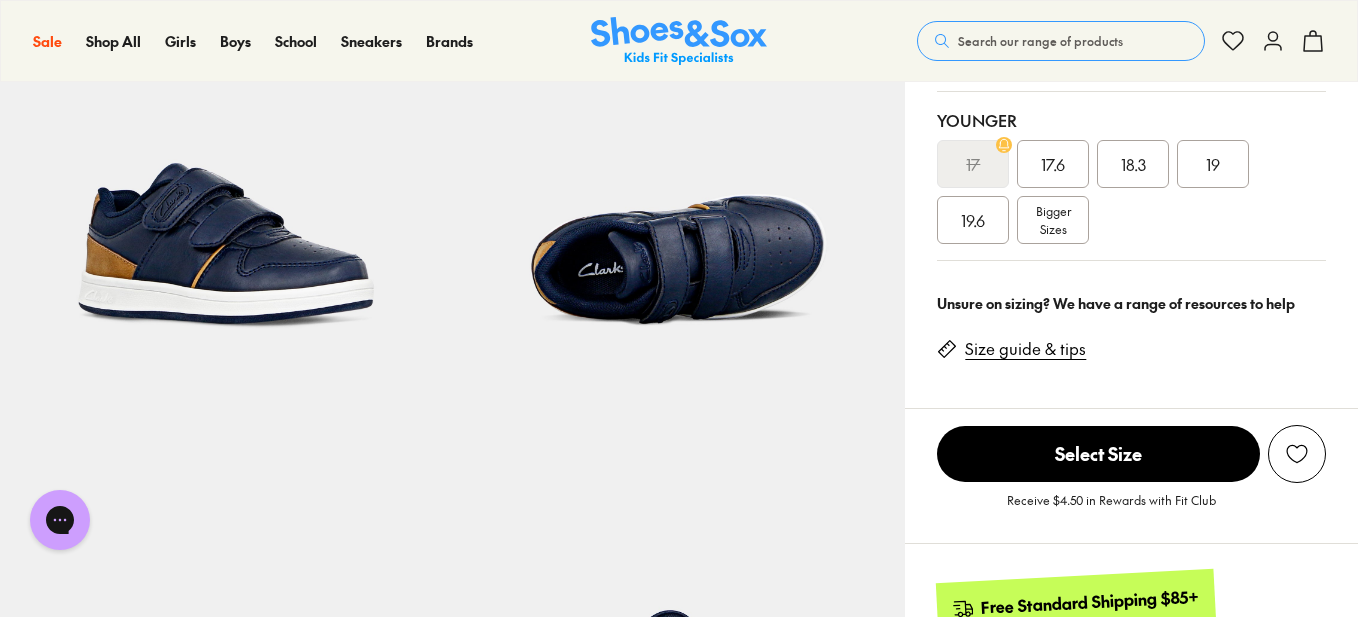 scroll, scrollTop: 610, scrollLeft: 0, axis: vertical 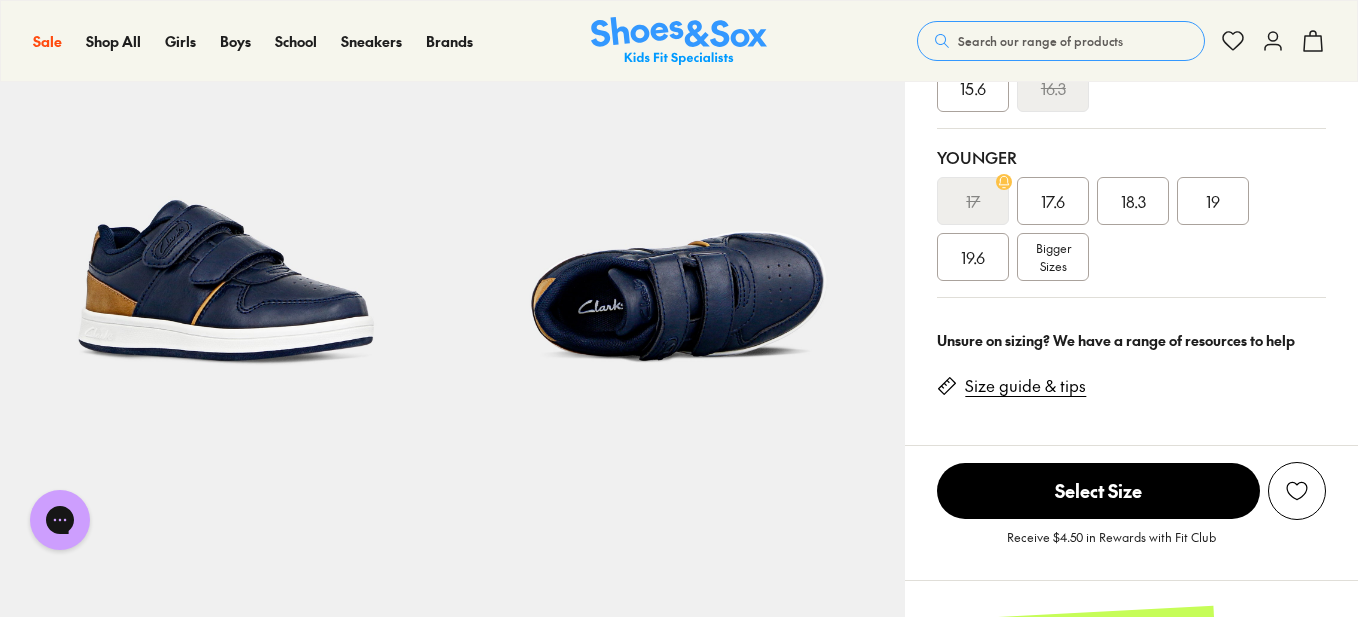 click on "17.6" at bounding box center [1053, 201] 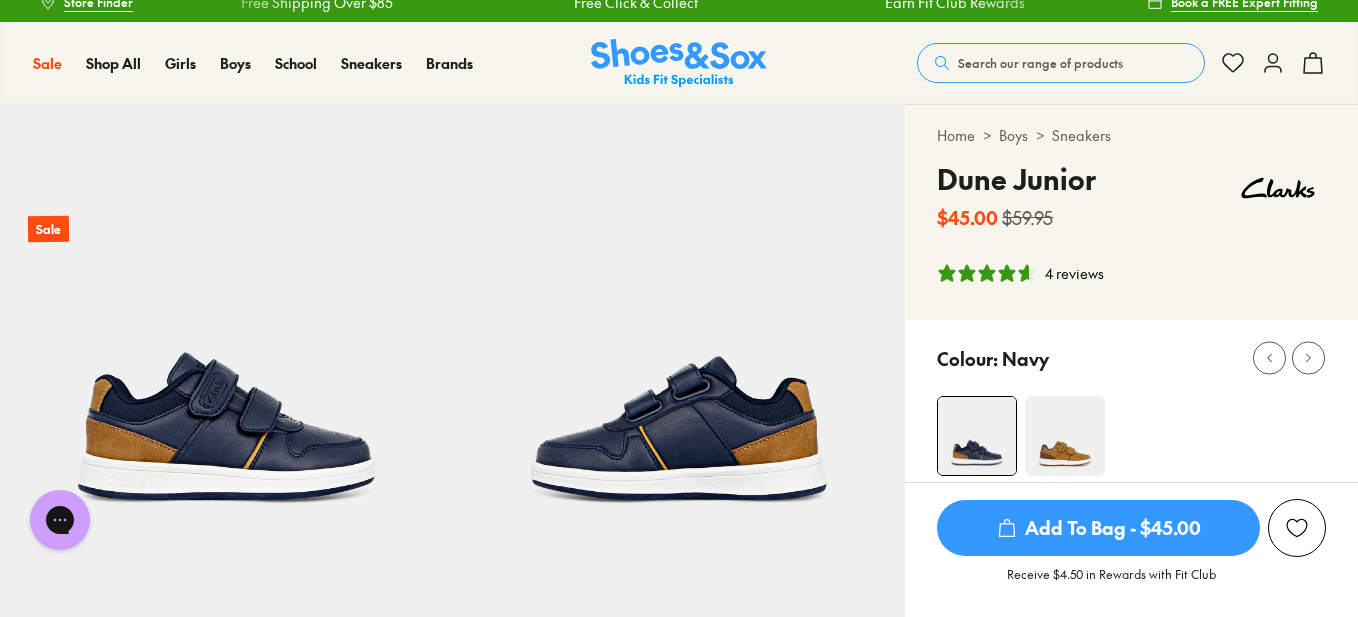 scroll, scrollTop: 0, scrollLeft: 0, axis: both 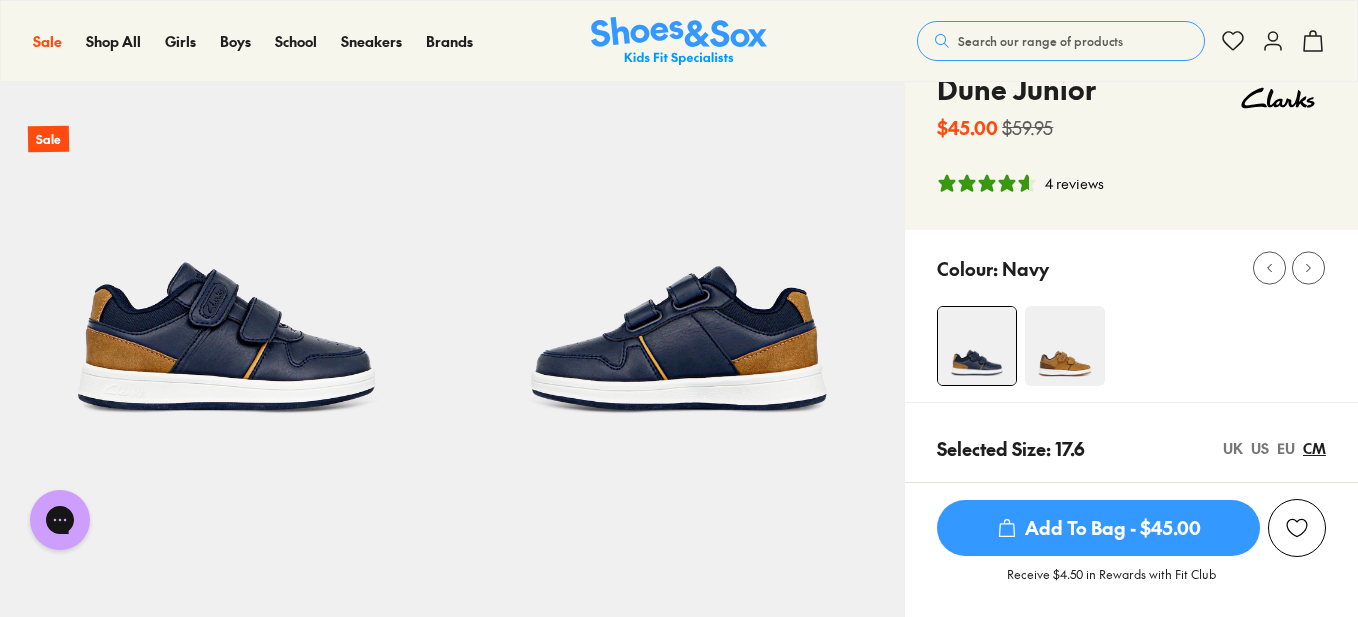 click on "4 reviews" at bounding box center [1074, 183] 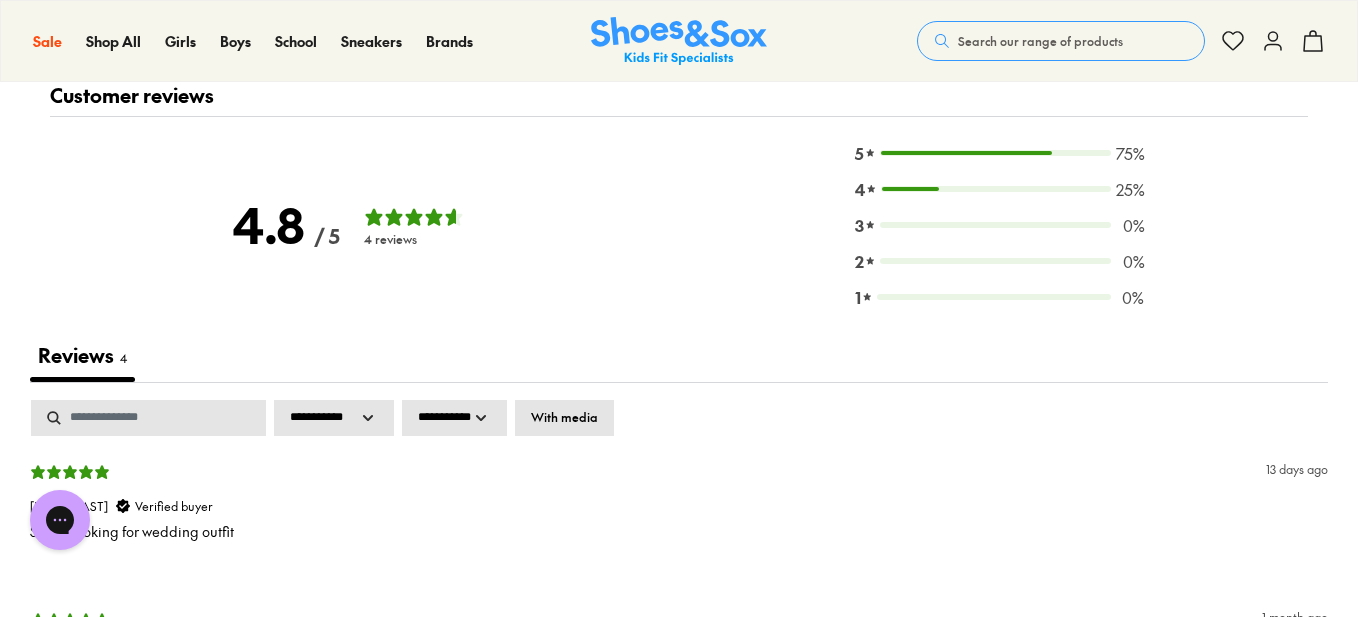 scroll, scrollTop: 3693, scrollLeft: 0, axis: vertical 